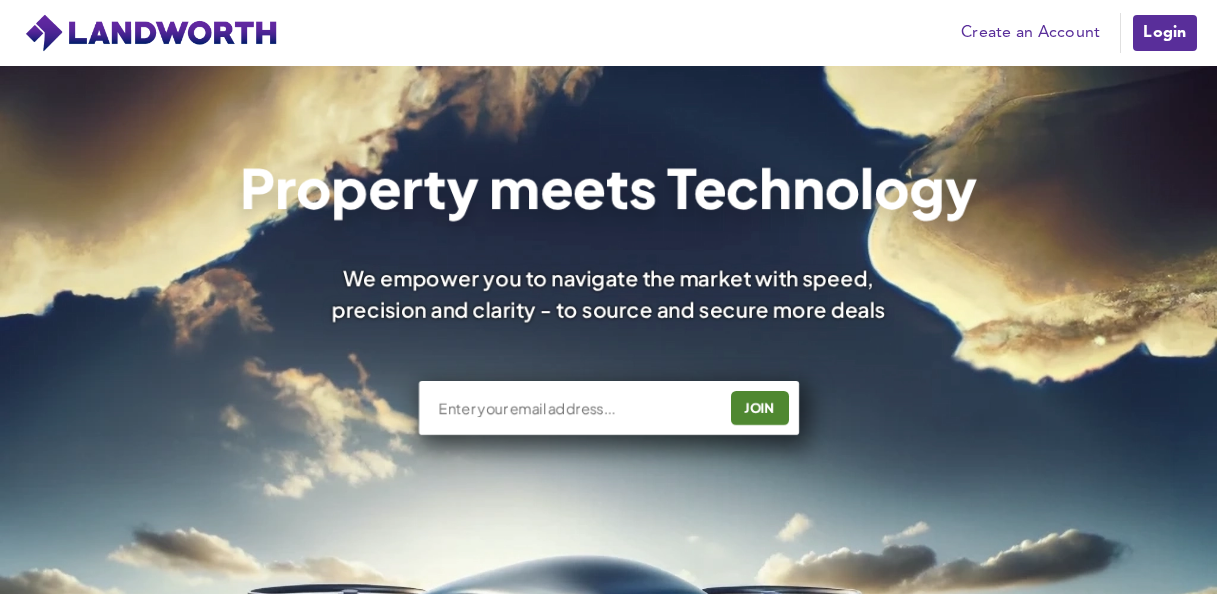 scroll, scrollTop: 200, scrollLeft: 0, axis: vertical 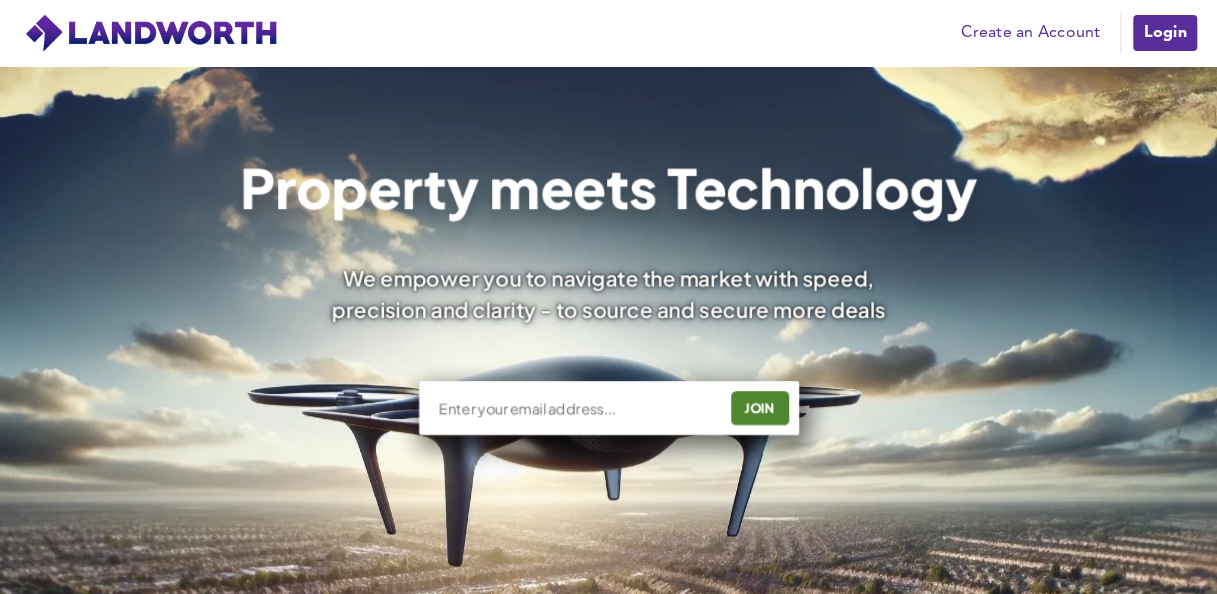 click on "Create an Account" at bounding box center (1030, 33) 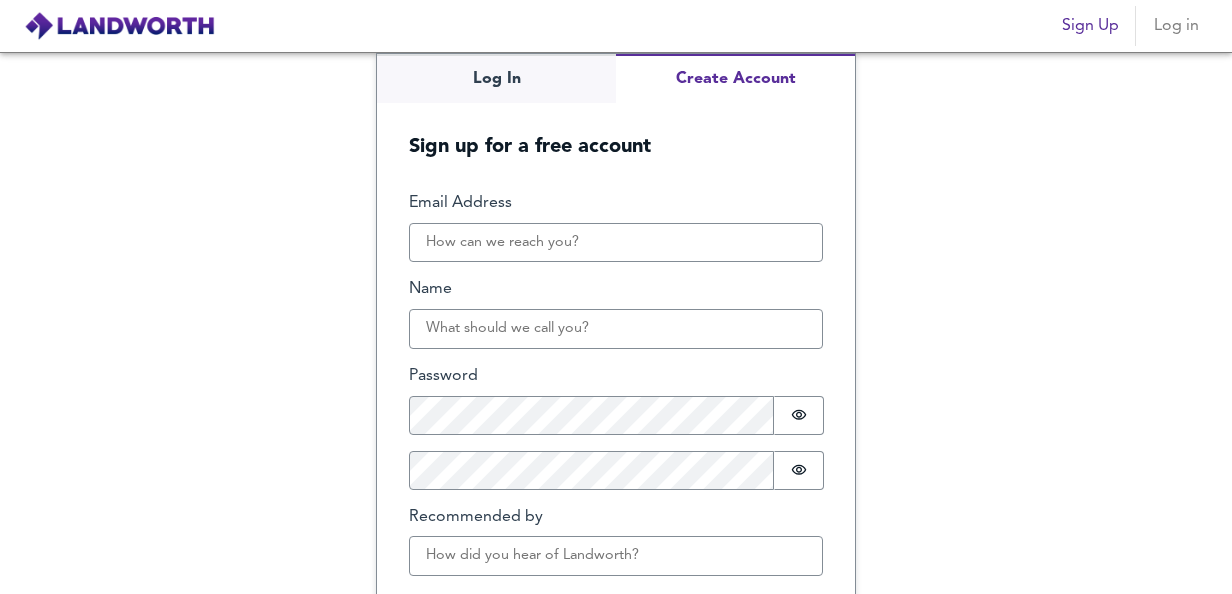 scroll, scrollTop: 0, scrollLeft: 0, axis: both 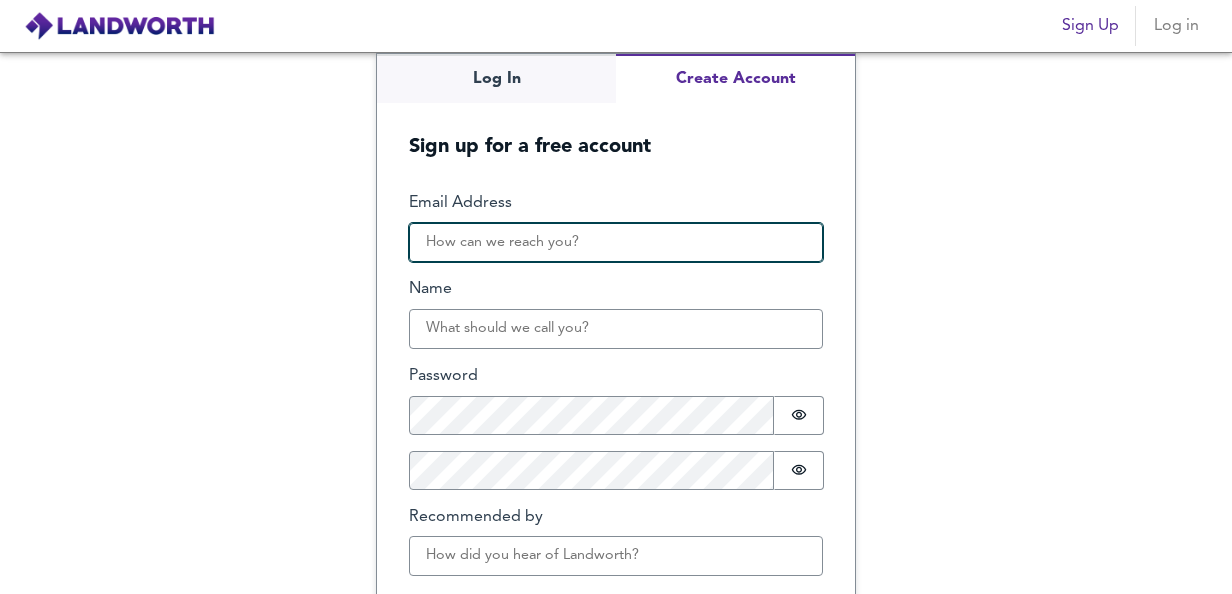 click on "Email Address" at bounding box center (616, 243) 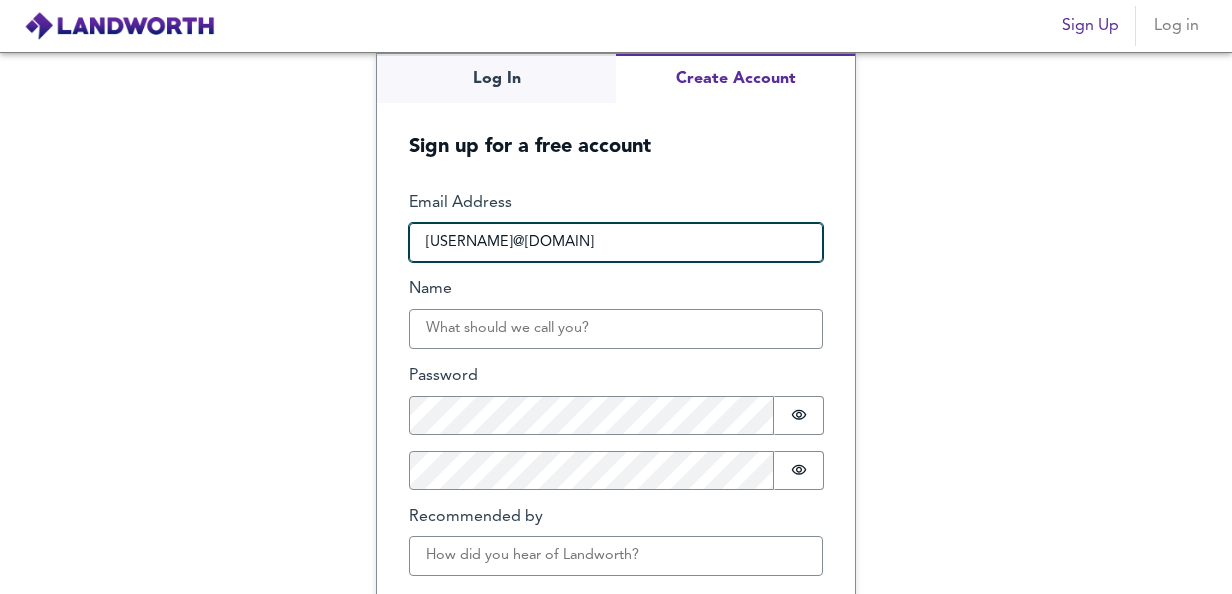 type on "[USERNAME]@[DOMAIN]" 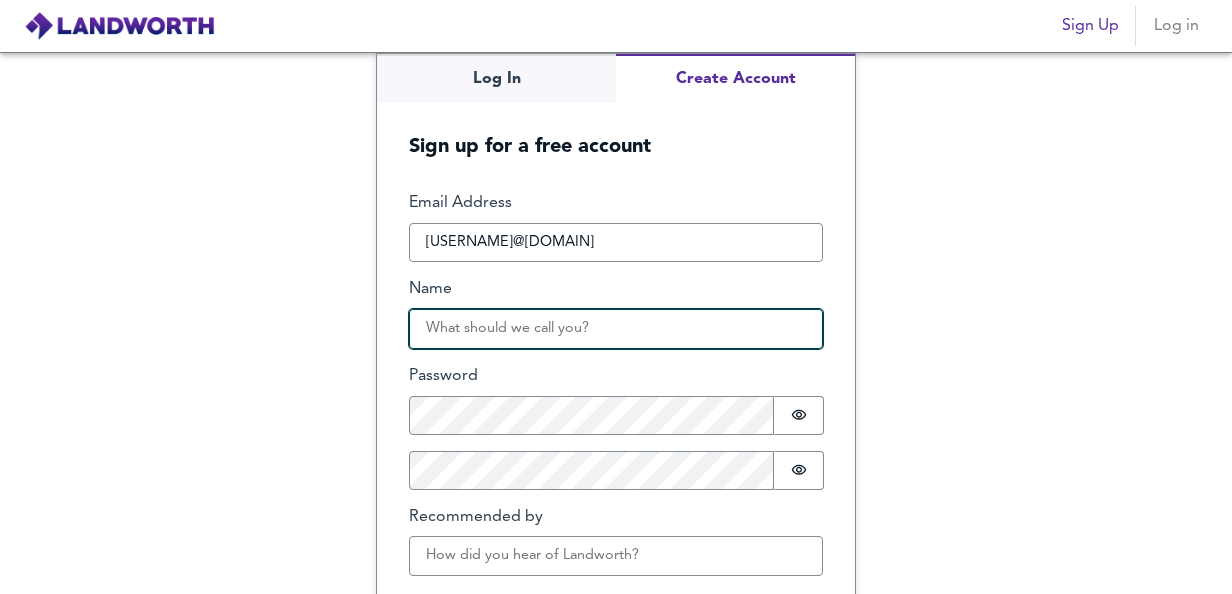 click on "Name" at bounding box center (616, 329) 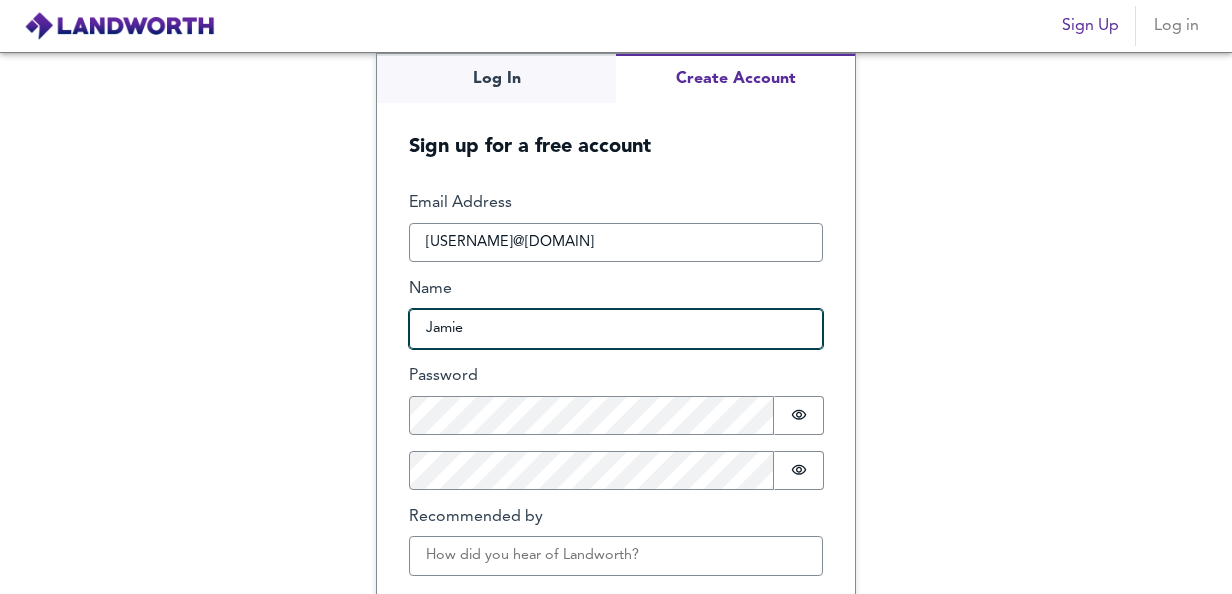 type on "Jamie" 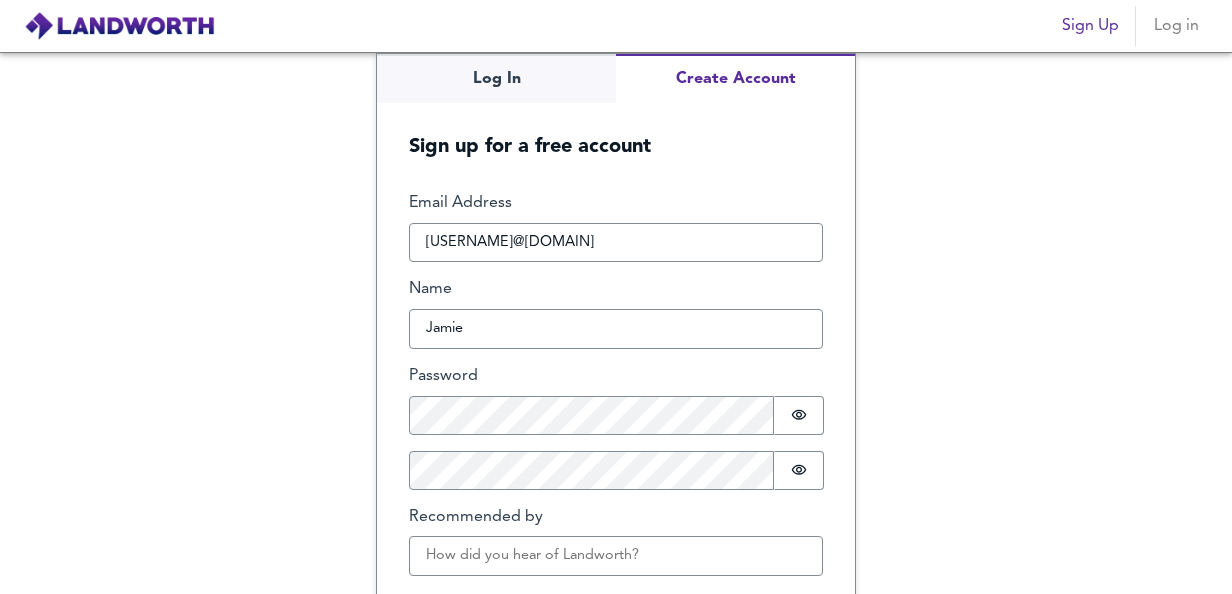 click on "Log In Create Account Sign up for a free account Email Address [USERNAME]@[DOMAIN] Name [FIRST] Password Password is hidden Confirm Password Password is hidden Recommended by Buffer Create Account" at bounding box center (616, 323) 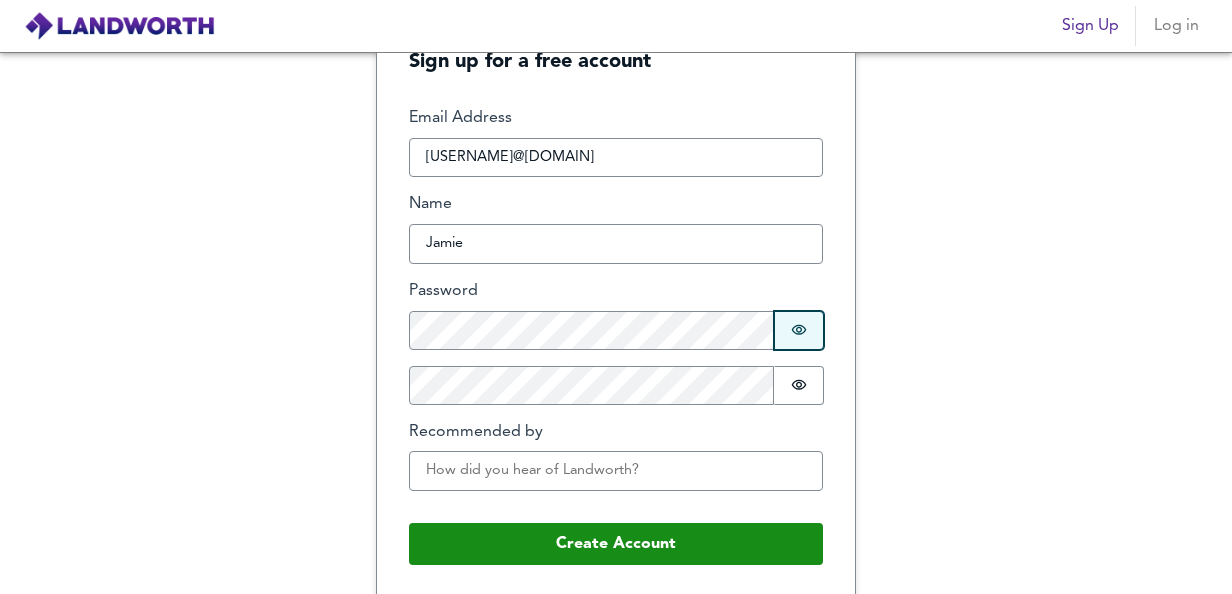 click on "Password is hidden" at bounding box center (799, 330) 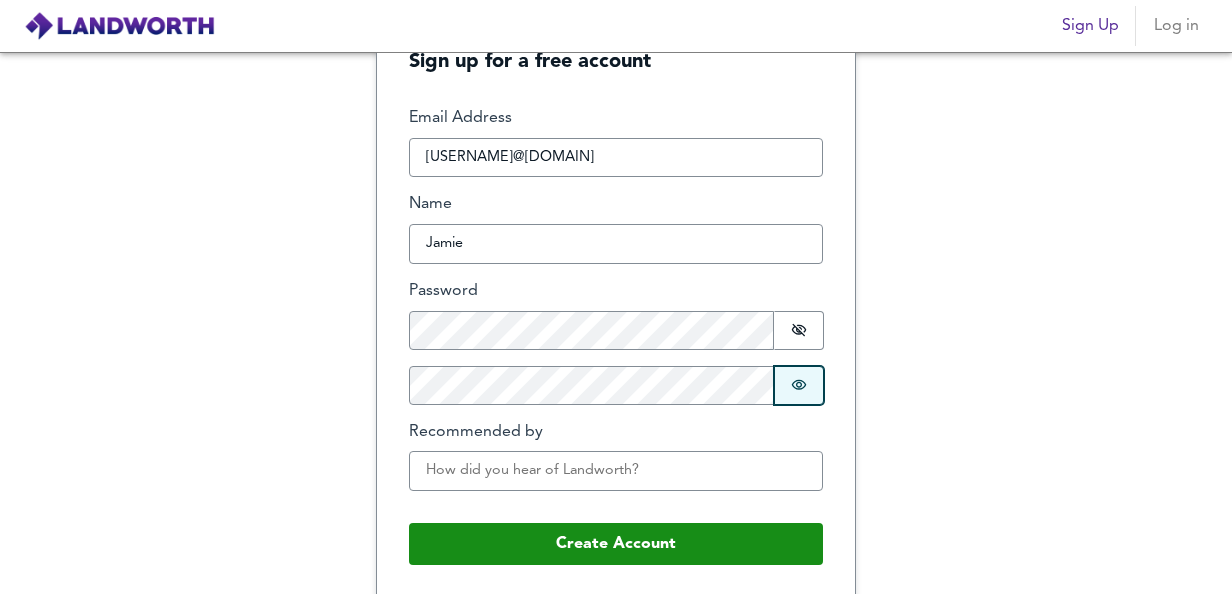 click on "Password is hidden" at bounding box center [799, 385] 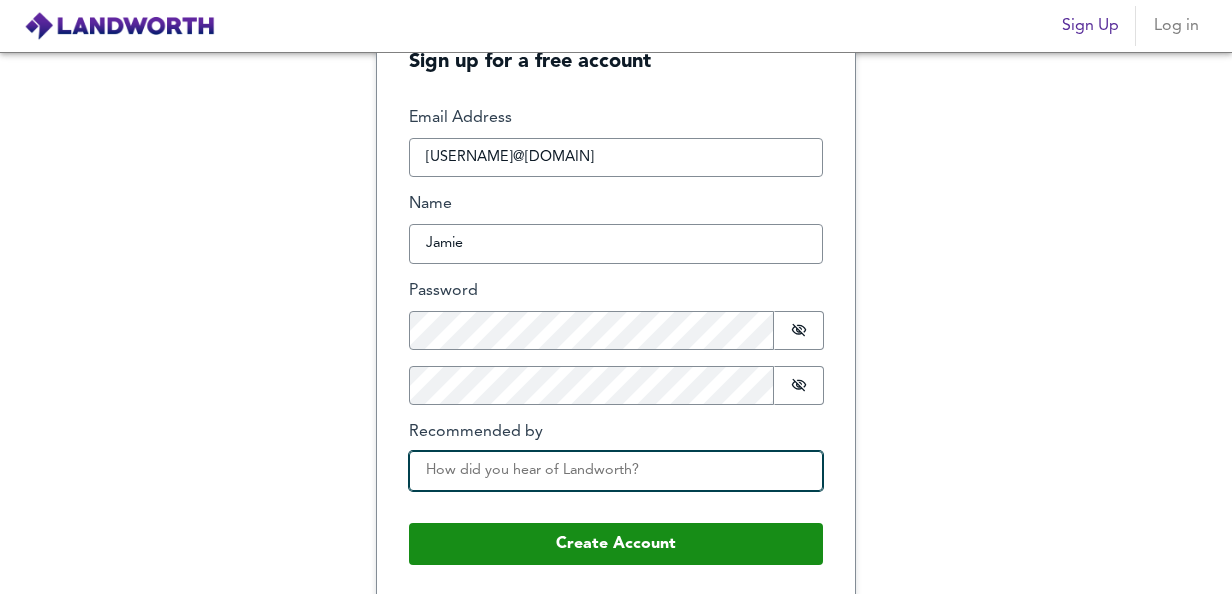 click on "Recommended by" at bounding box center [616, 471] 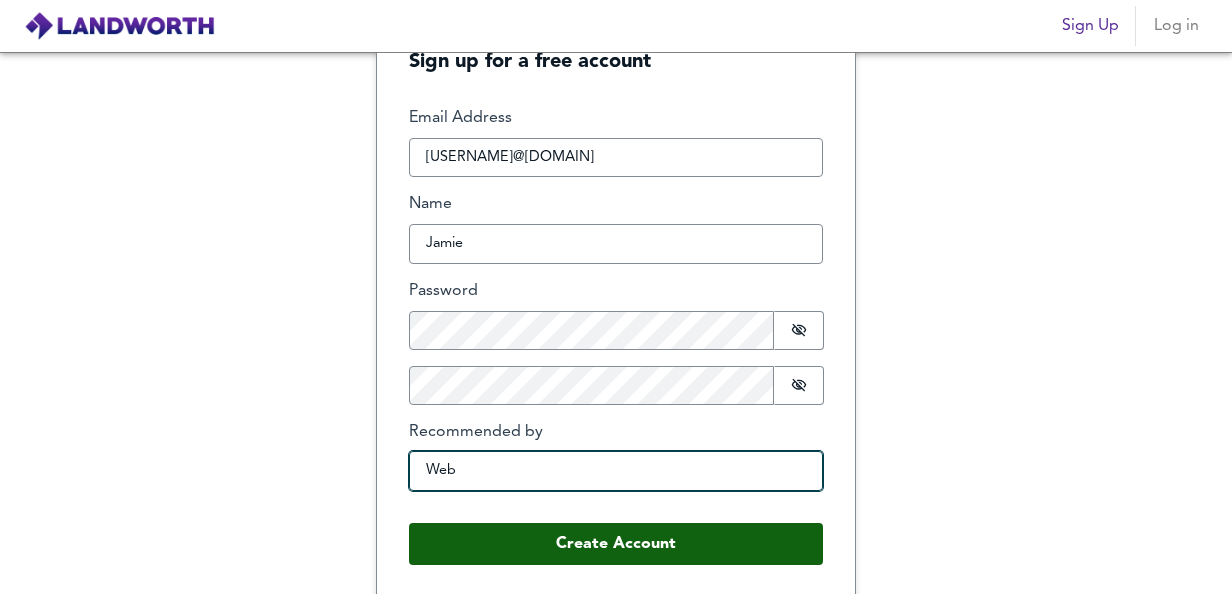 type on "Web" 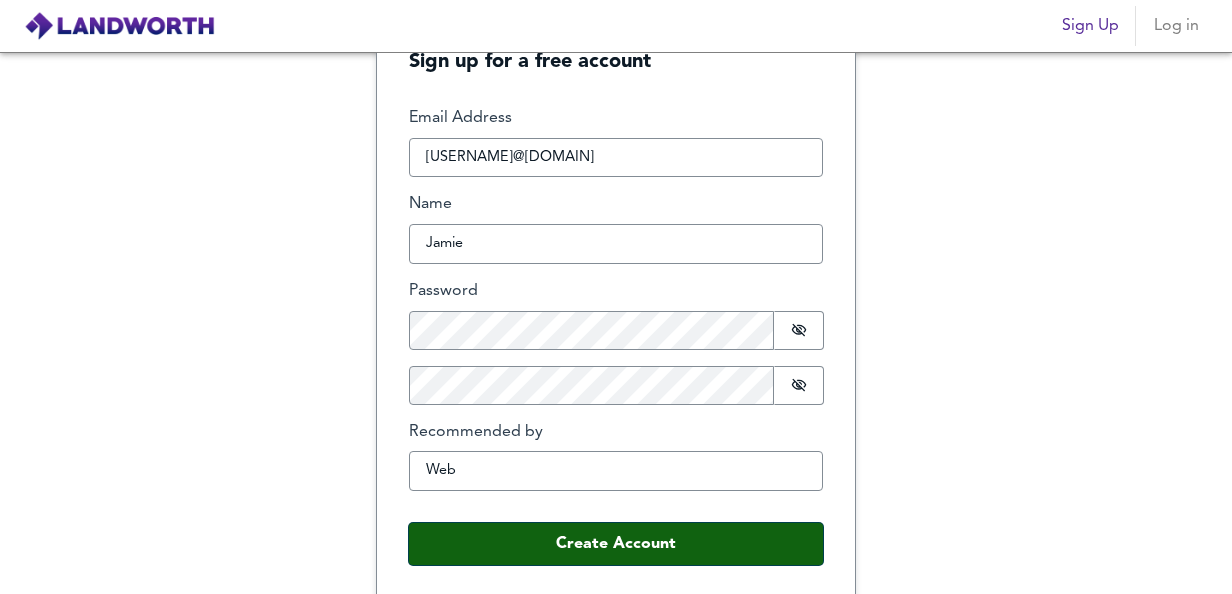 click on "Create Account" at bounding box center [616, 544] 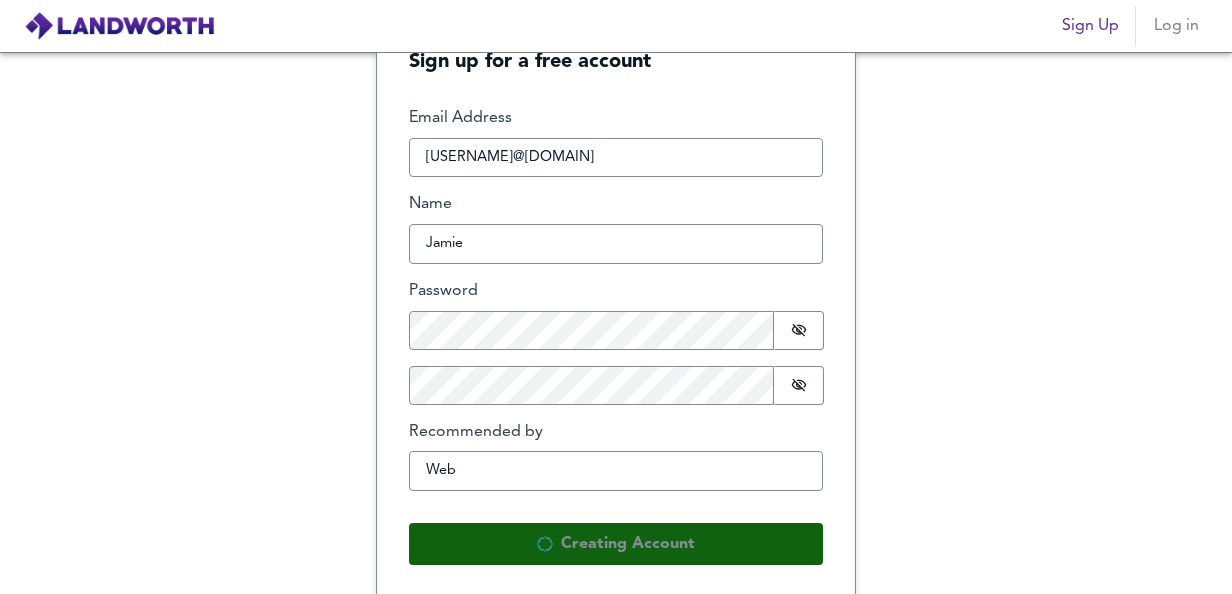 scroll, scrollTop: 0, scrollLeft: 0, axis: both 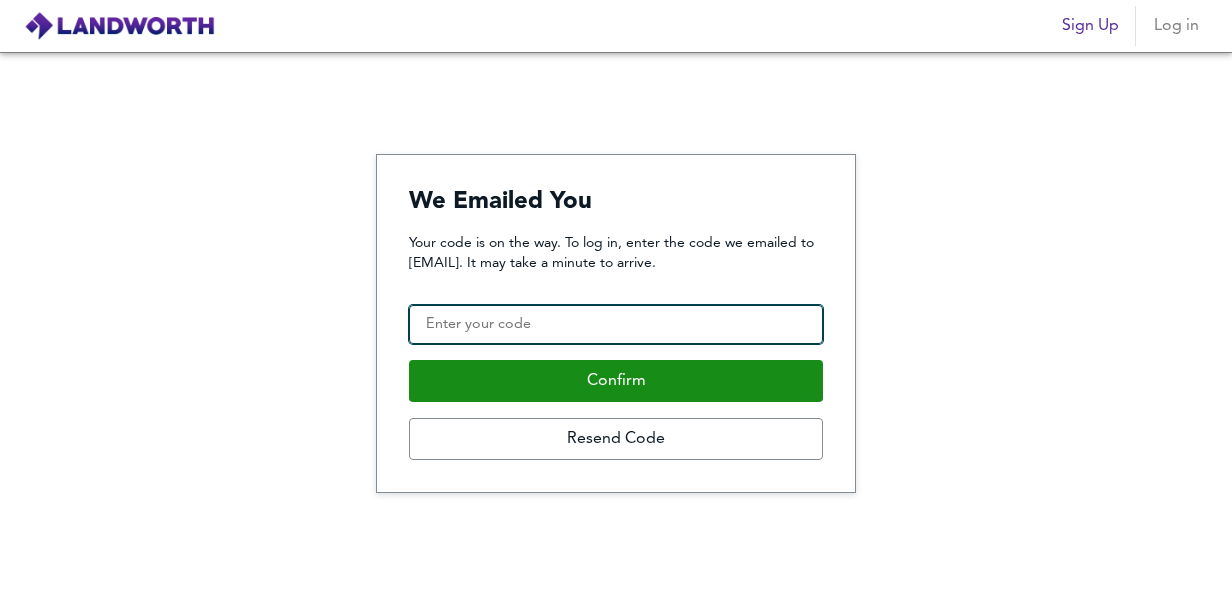 click on "Confirmation Code" at bounding box center [616, 325] 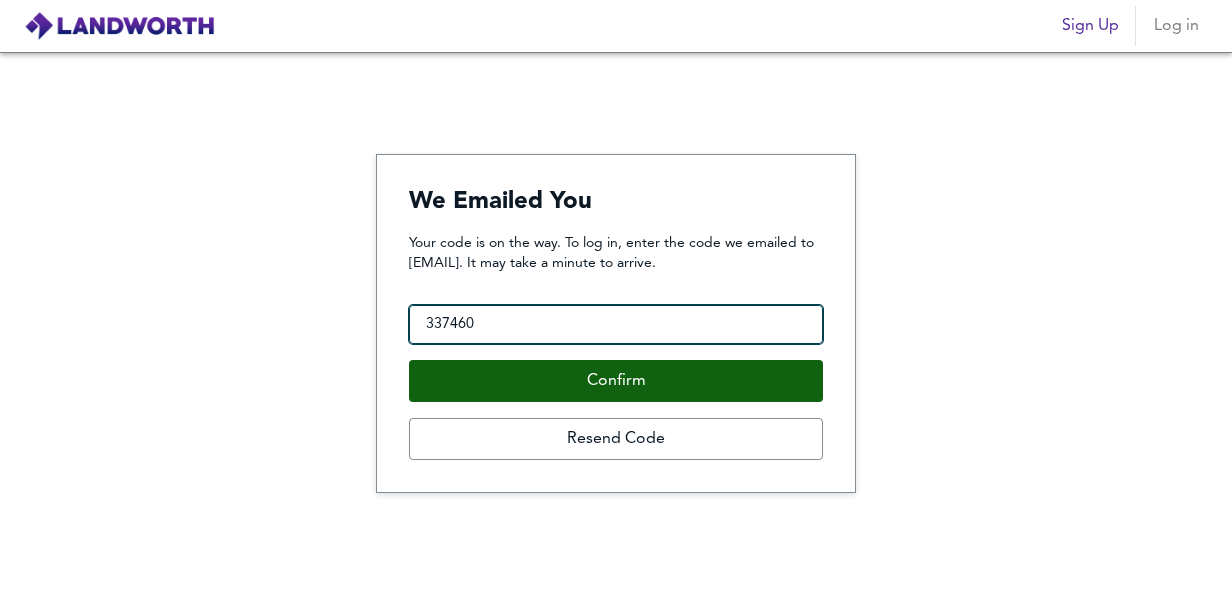 type on "337460" 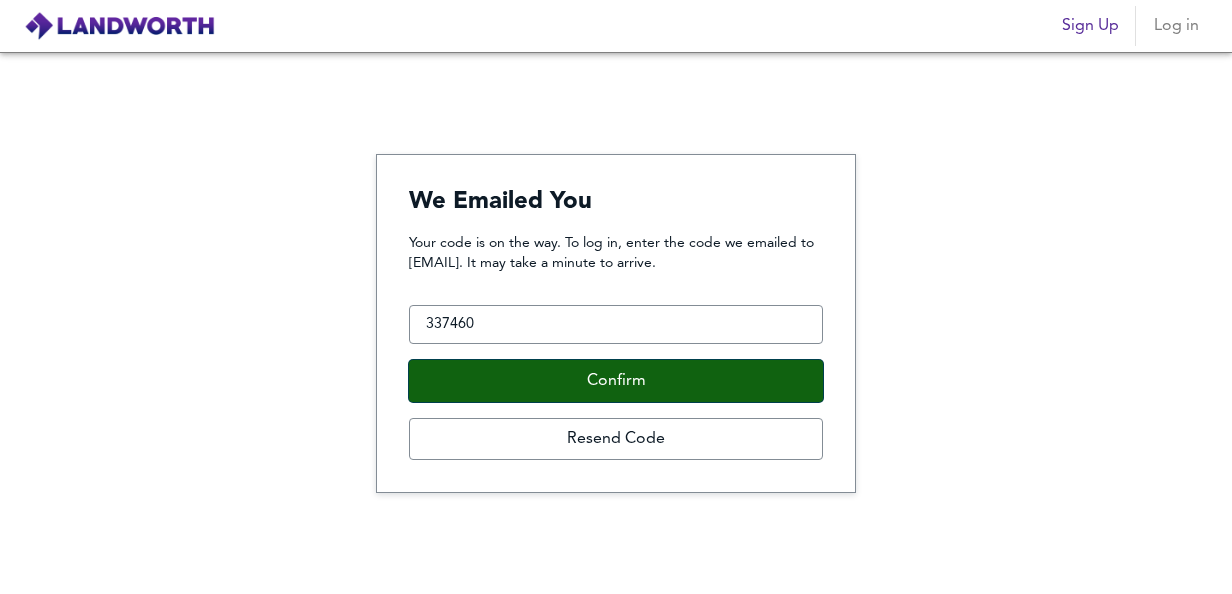 click on "Confirm" at bounding box center [616, 381] 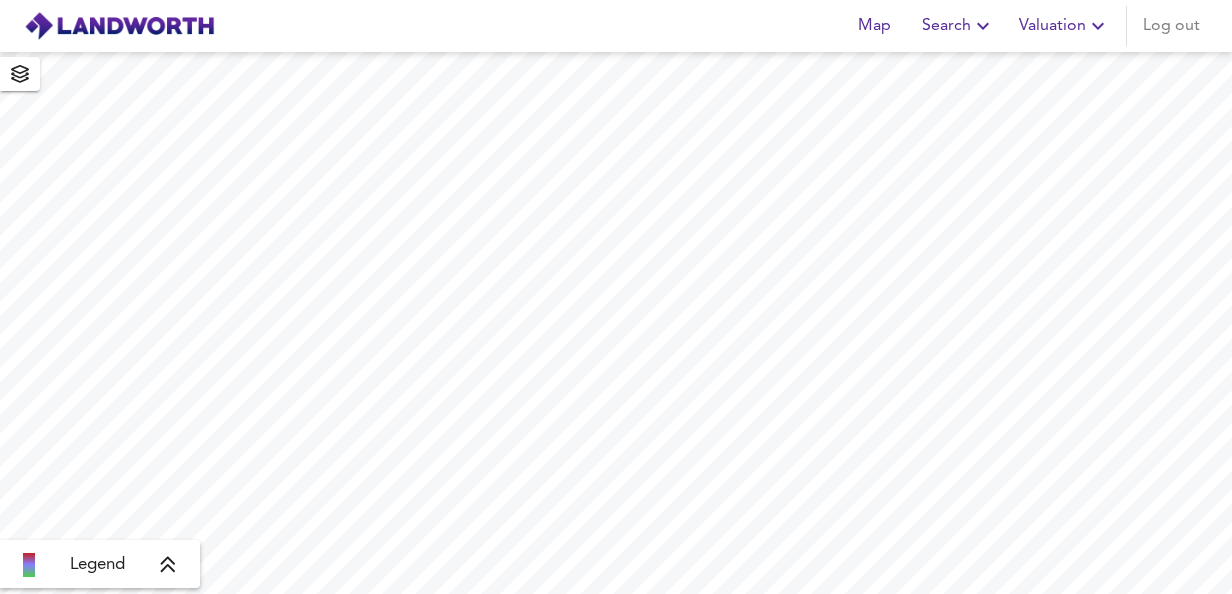 scroll, scrollTop: 0, scrollLeft: 0, axis: both 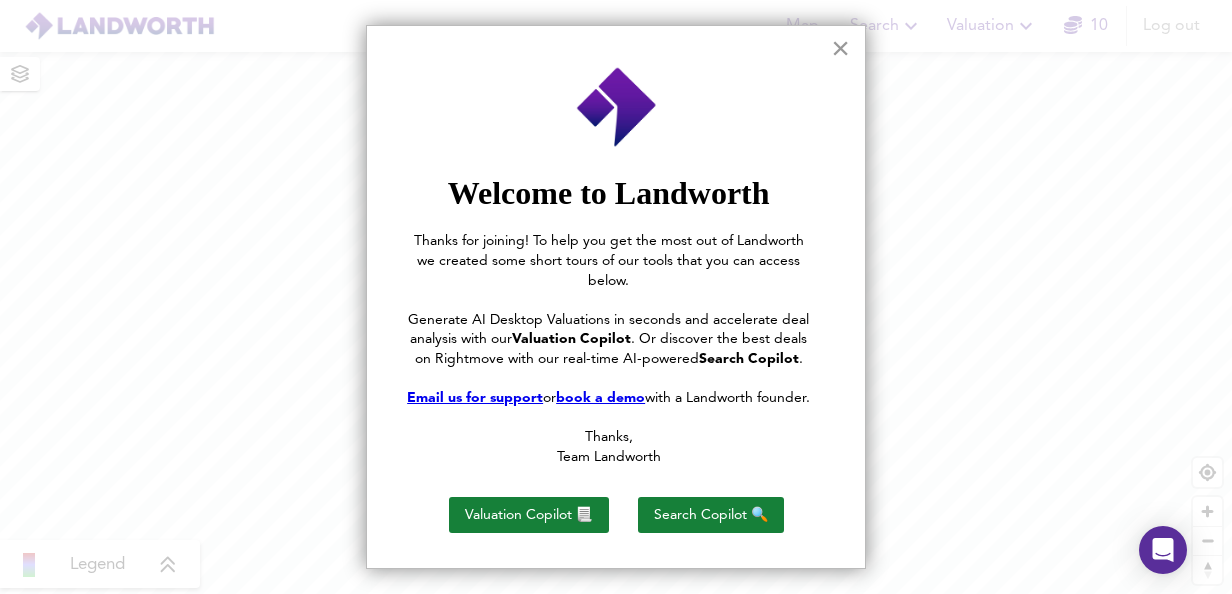 click on "×" at bounding box center (840, 48) 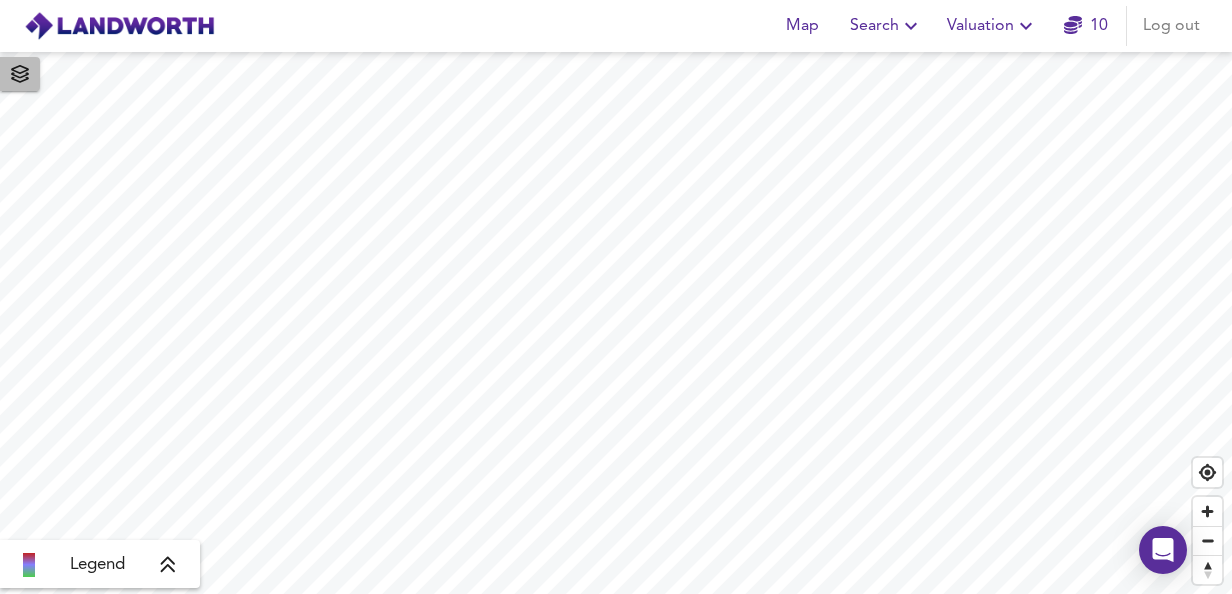 click at bounding box center (20, 74) 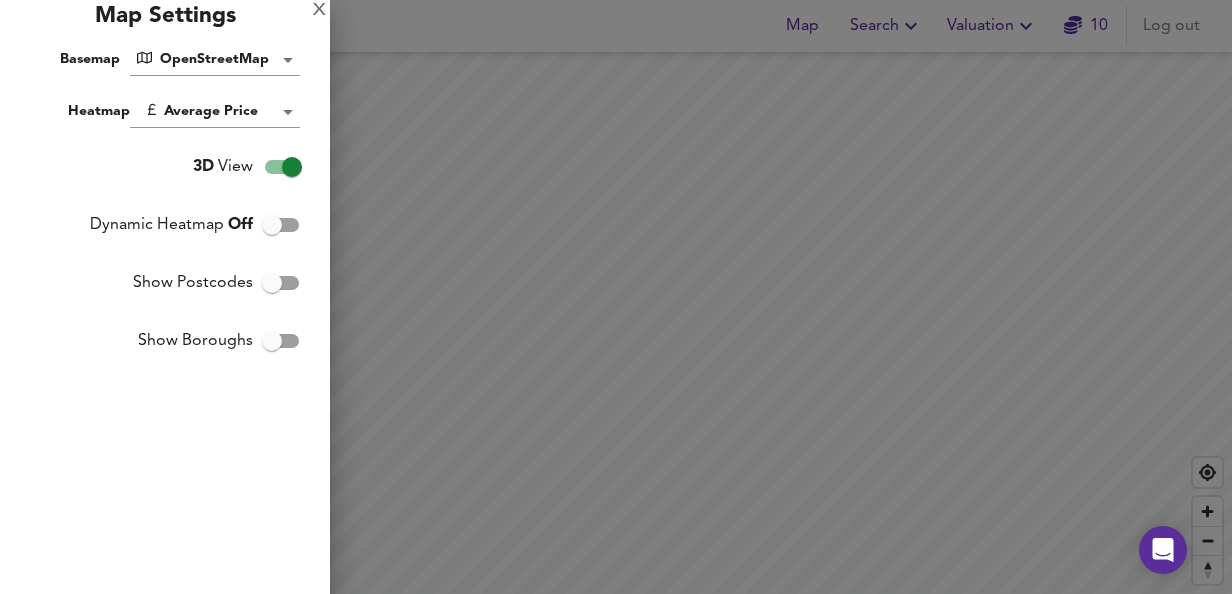 click at bounding box center (616, 297) 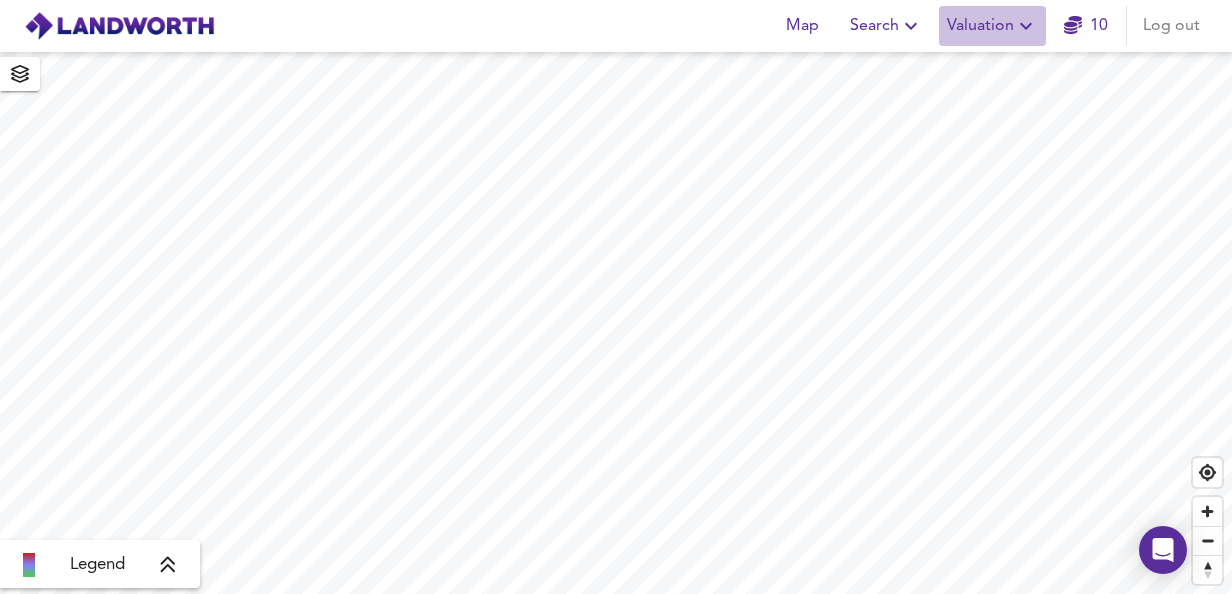 click on "Valuation" at bounding box center (992, 26) 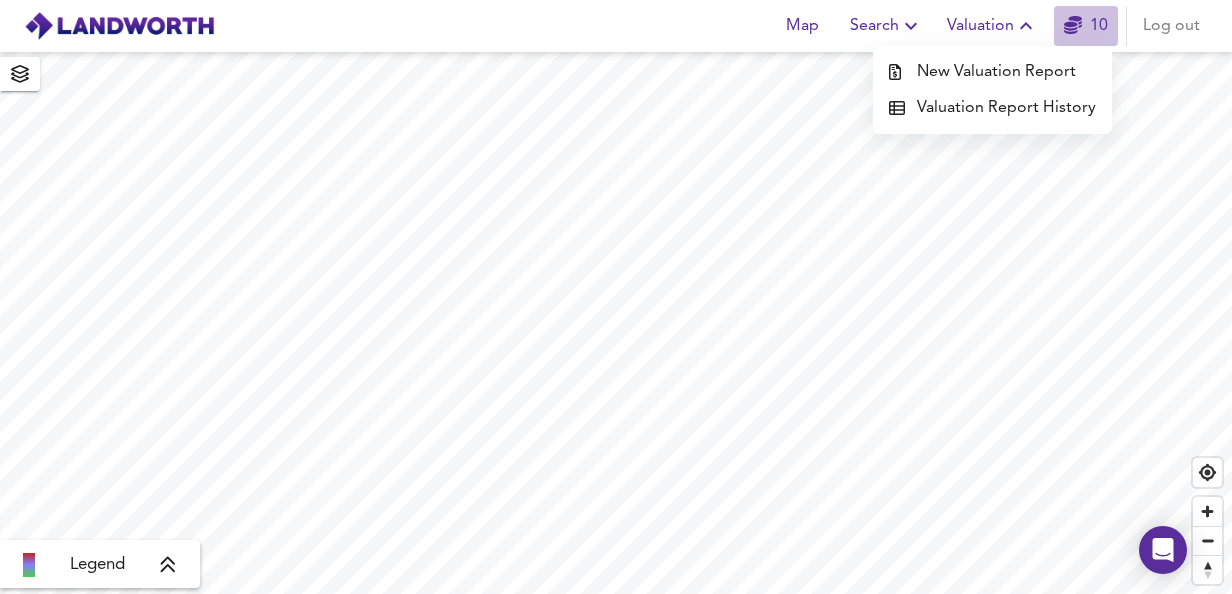 click on "10" at bounding box center (1086, 26) 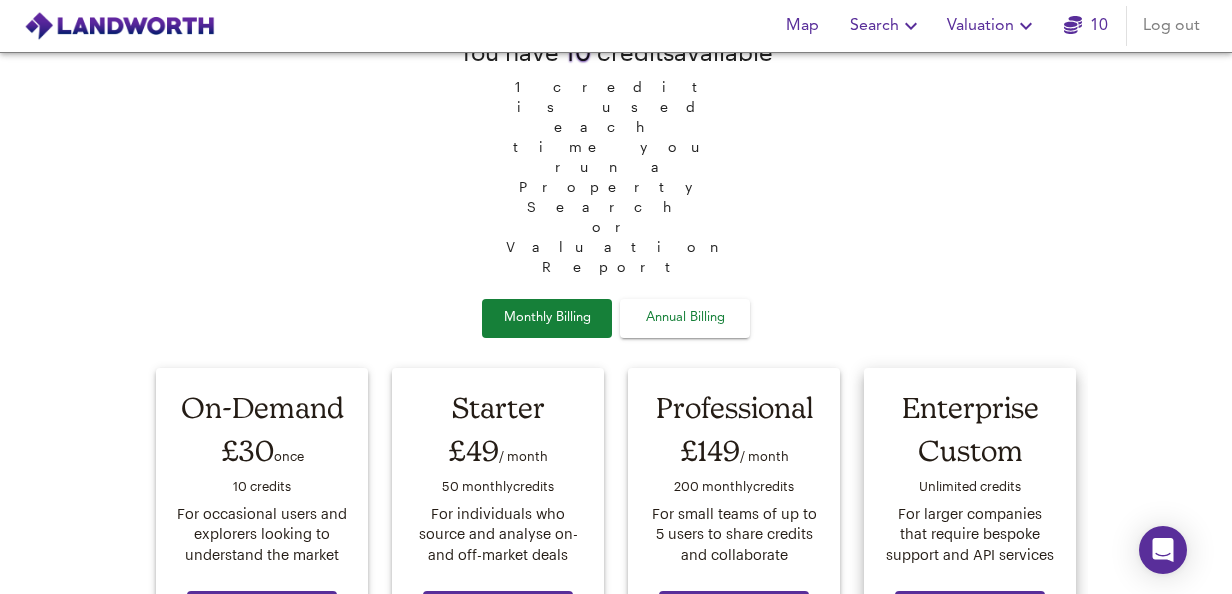 scroll, scrollTop: 63, scrollLeft: 0, axis: vertical 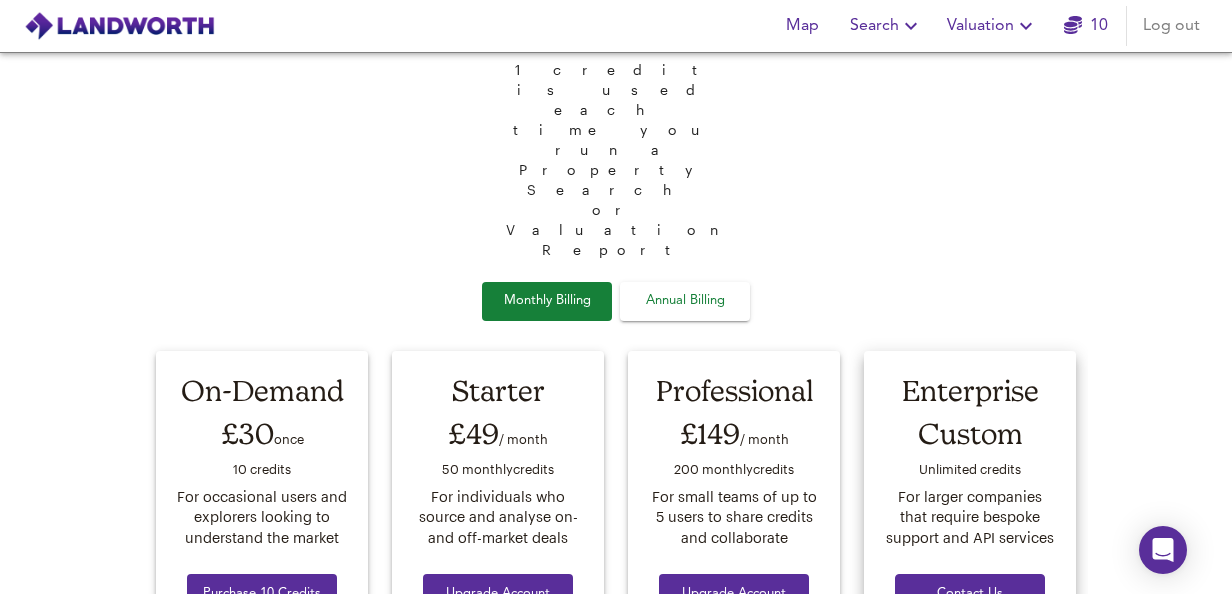 click on "Contact Us" at bounding box center (970, 594) 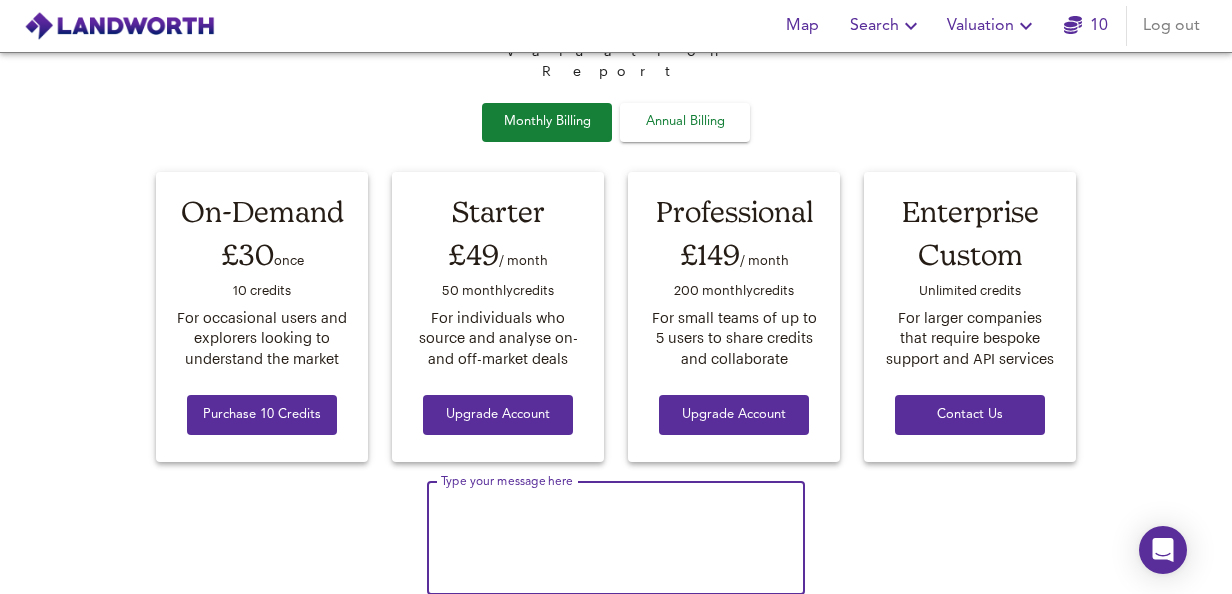 click on "Type your message here" at bounding box center (616, 538) 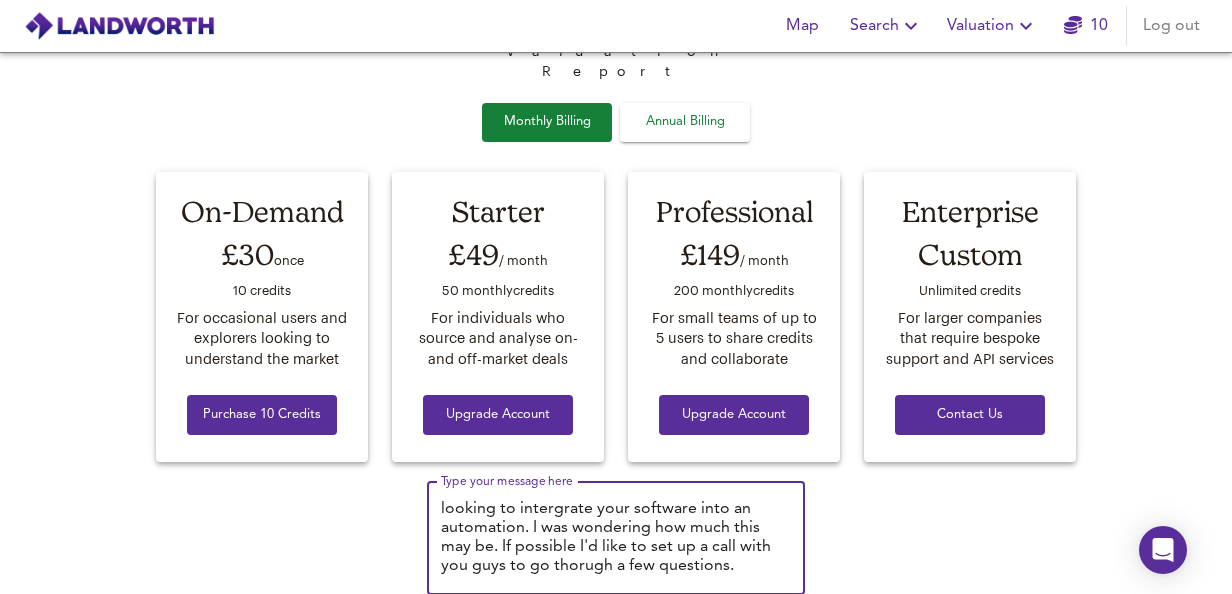 scroll, scrollTop: 94, scrollLeft: 0, axis: vertical 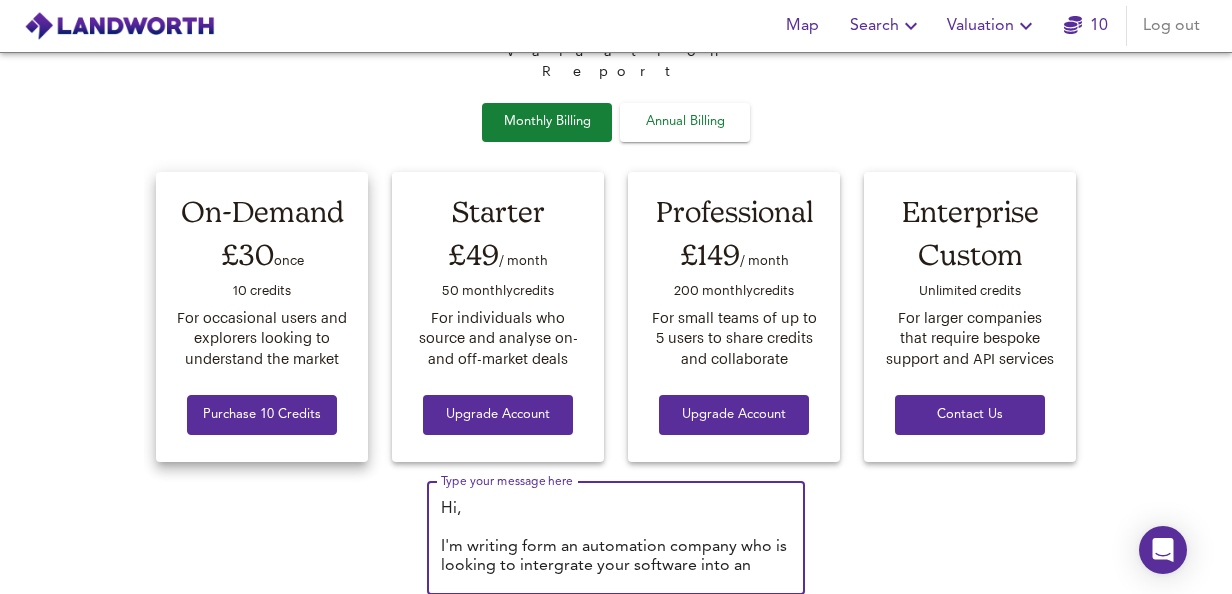 drag, startPoint x: 570, startPoint y: 403, endPoint x: 323, endPoint y: 270, distance: 280.53165 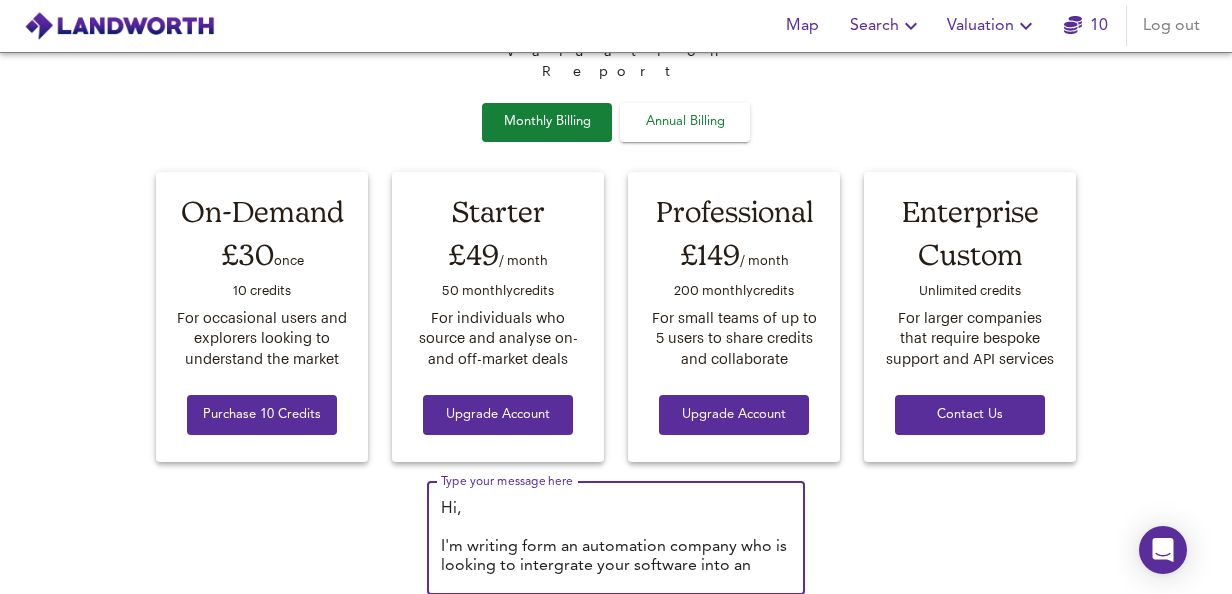 paste on "[Recipient's Name],
I’m reaching out from an automation company that’s exploring the possibility of integrating your software into one of our solutions. I’d appreciate it if you could provide an idea of the associated costs.
If possible, I’d also like to arrange a call to run through a few questions and better understand how we might work together.
Looking forward to hearing from you.
Best regards," 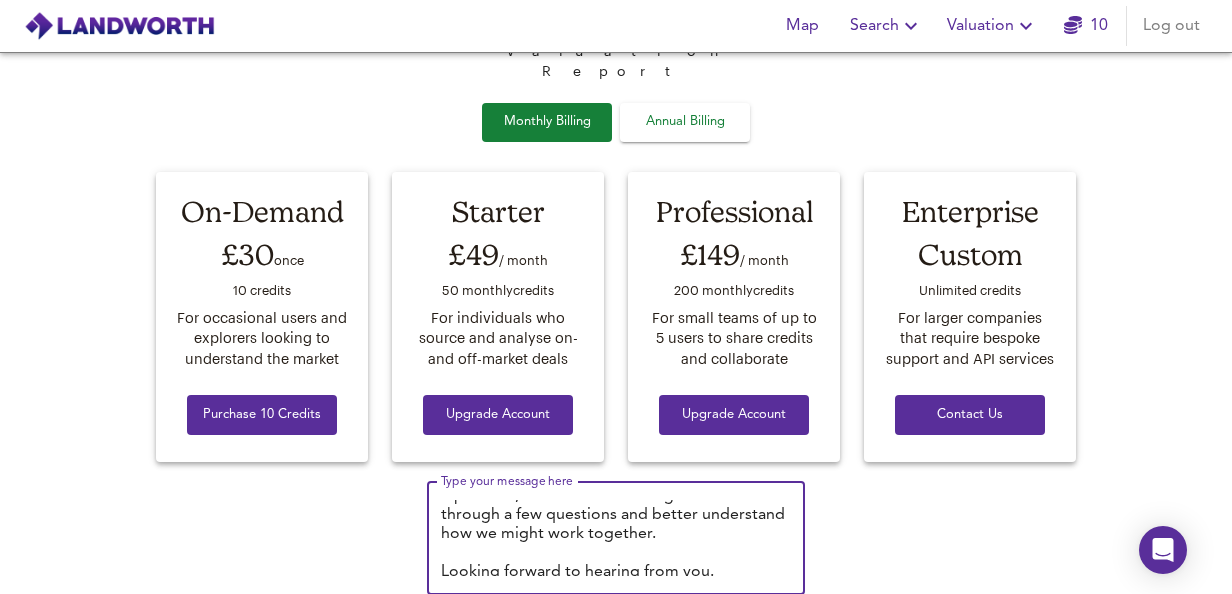 scroll, scrollTop: 0, scrollLeft: 0, axis: both 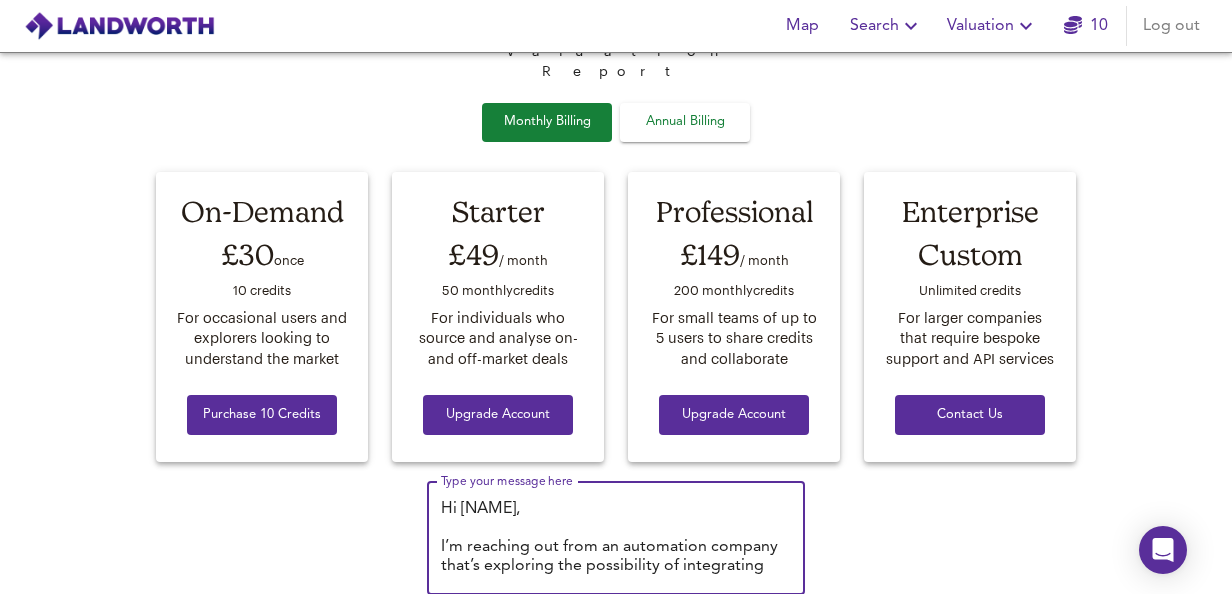 click on "Hi [Recipient's Name],
I’m reaching out from an automation company that’s exploring the possibility of integrating your software into one of our solutions. I’d appreciate it if you could provide an idea of the associated costs.
If possible, I’d also like to arrange a call to run through a few questions and better understand how we might work together.
Looking forward to hearing from you.
Best regards,
Jamie" at bounding box center (616, 538) 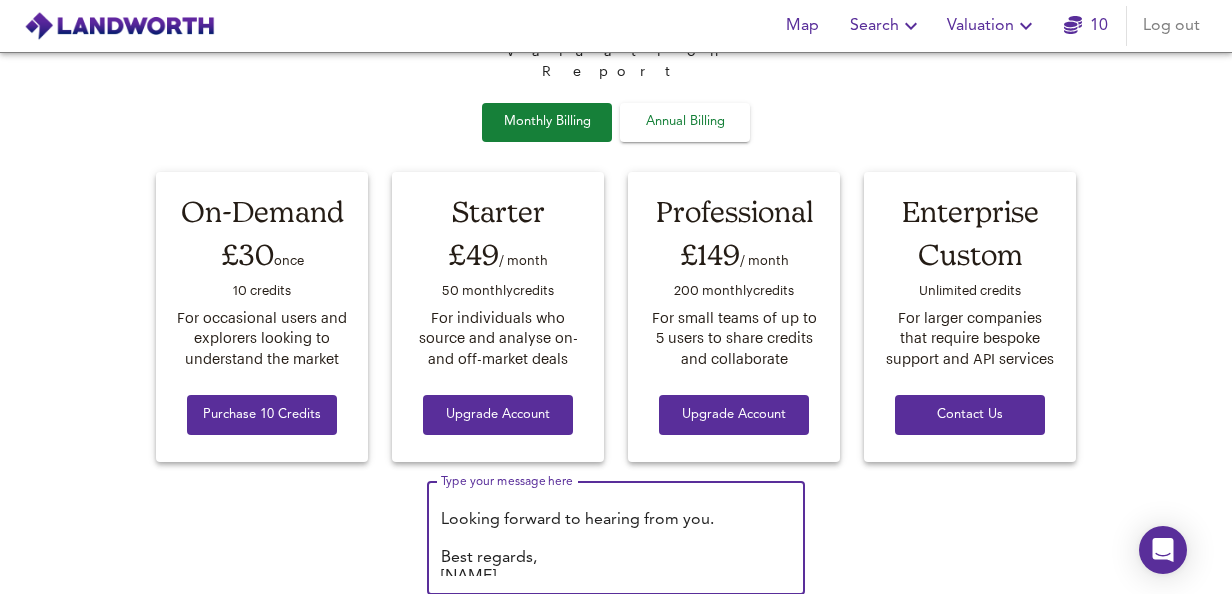 scroll, scrollTop: 228, scrollLeft: 0, axis: vertical 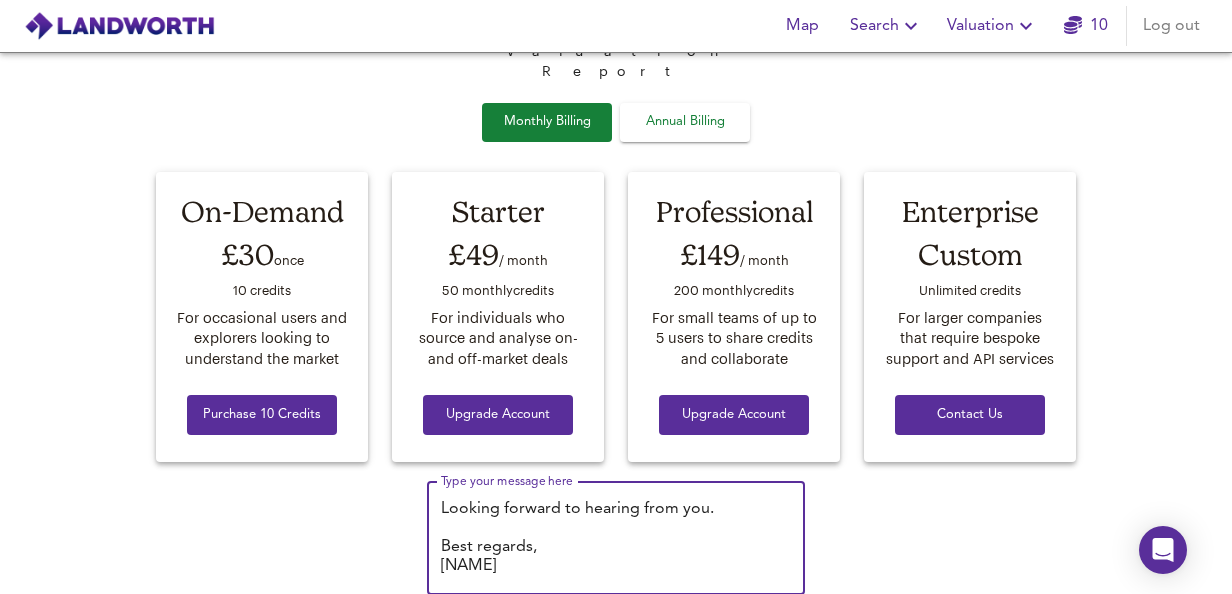type on "Hi,
I’m reaching out from an automation company that’s exploring the possibility of integrating your software into one of our solutions. I’d appreciate it if you could provide an idea of the associated costs.
If possible, I’d also like to arrange a call to run through a few questions and better understand how we might work together.
Looking forward to hearing from you.
Best regards,
Jamie" 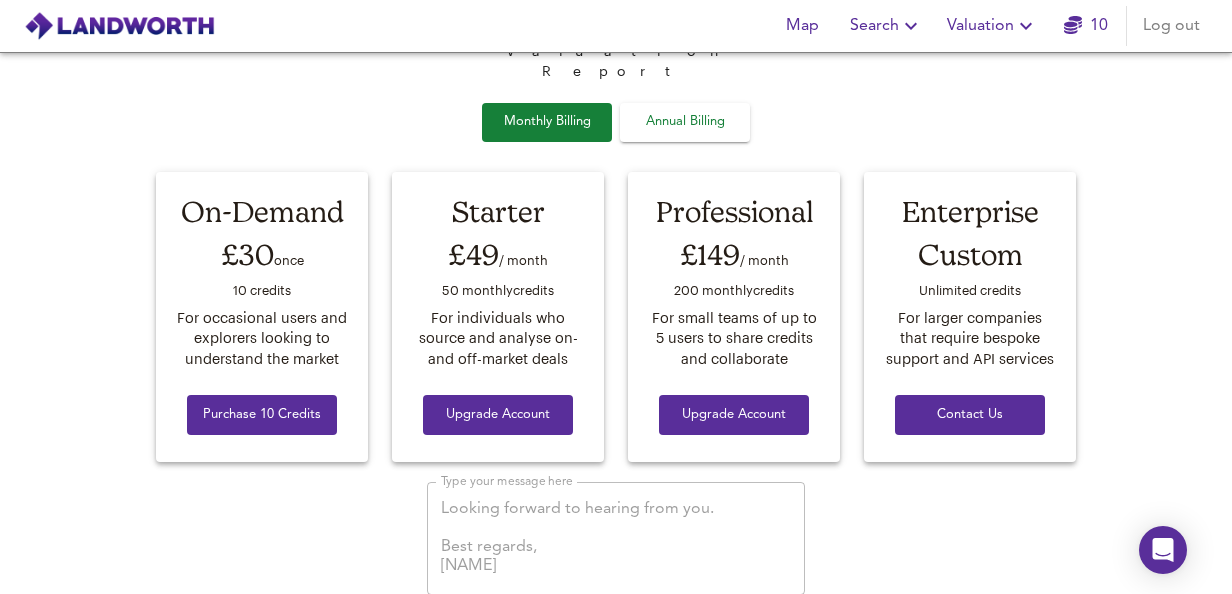 scroll, scrollTop: 203, scrollLeft: 0, axis: vertical 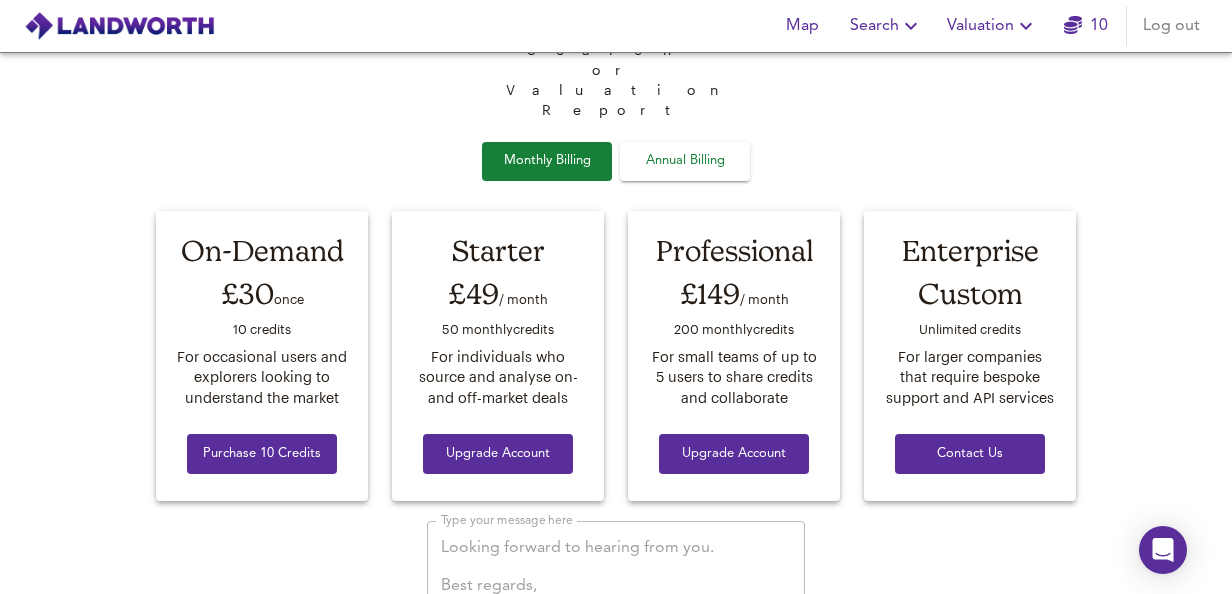 click on "You have   10   credit s  available 1 credit is used each time you run a Property Search or Valuation Report Monthly Billing    Annual Billing On-Demand £30  once 10   credit s For occasional users and explorers looking to understand the market Purchase 10 Credits Starter £49  / month 50   monthly  credit s For individuals who source and analyse on- and off-market deals Upgrade Account Professional £149  / month 200   monthly  credit s For small teams of up to 5 users to share credits and collaborate Upgrade Account Enterprise Custom Unlimited   credit s For larger companies that require bespoke support and API services Contact Us Type your message here Type your message here" at bounding box center (616, 302) 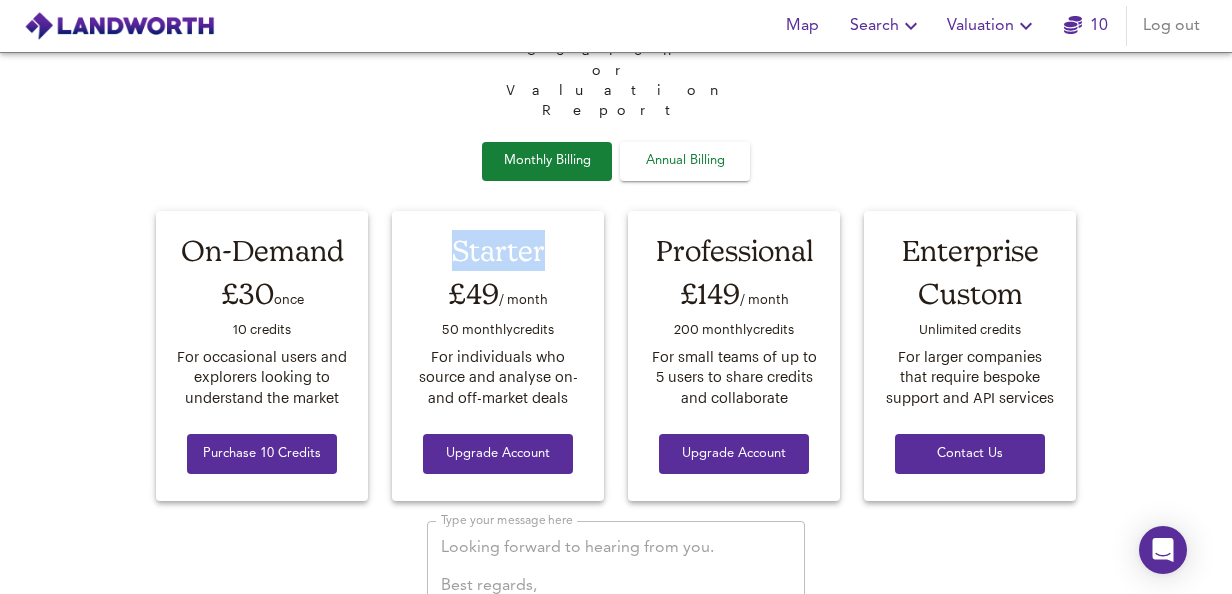 click on "You have   10   credit s  available 1 credit is used each time you run a Property Search or Valuation Report Monthly Billing    Annual Billing On-Demand £30  once 10   credit s For occasional users and explorers looking to understand the market Purchase 10 Credits Starter £49  / month 50   monthly  credit s For individuals who source and analyse on- and off-market deals Upgrade Account Professional £149  / month 200   monthly  credit s For small teams of up to 5 users to share credits and collaborate Upgrade Account Enterprise Custom Unlimited   credit s For larger companies that require bespoke support and API services Contact Us Type your message here Type your message here" at bounding box center (616, 302) 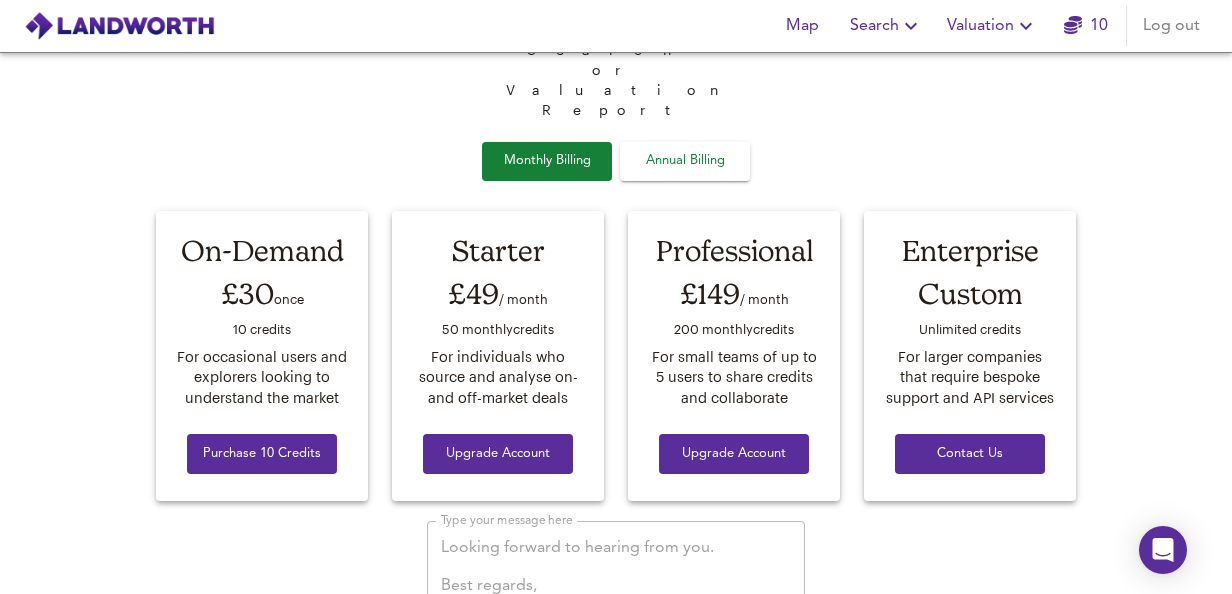 drag, startPoint x: 210, startPoint y: 444, endPoint x: 317, endPoint y: 479, distance: 112.578865 